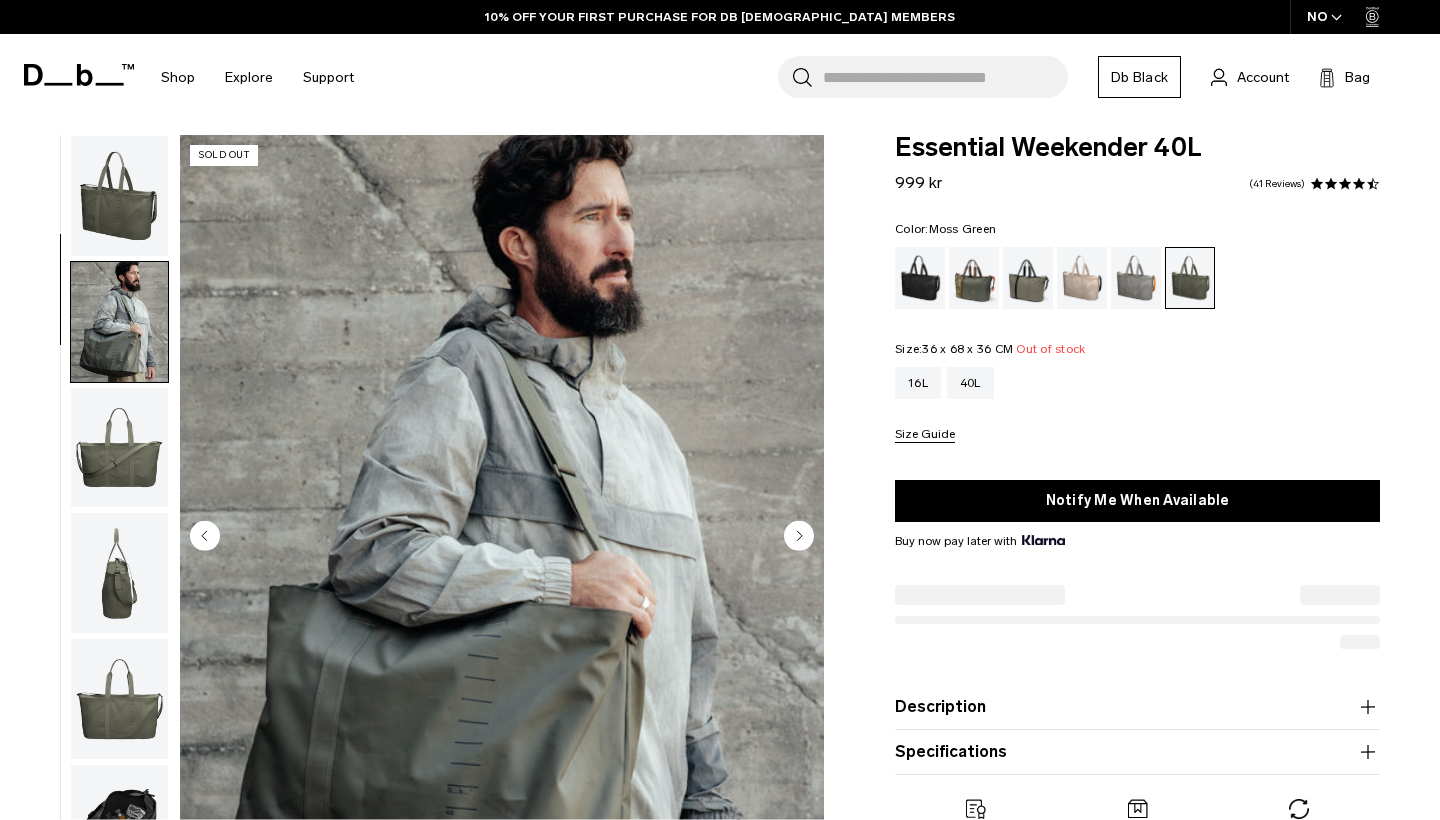 click at bounding box center (974, 278) 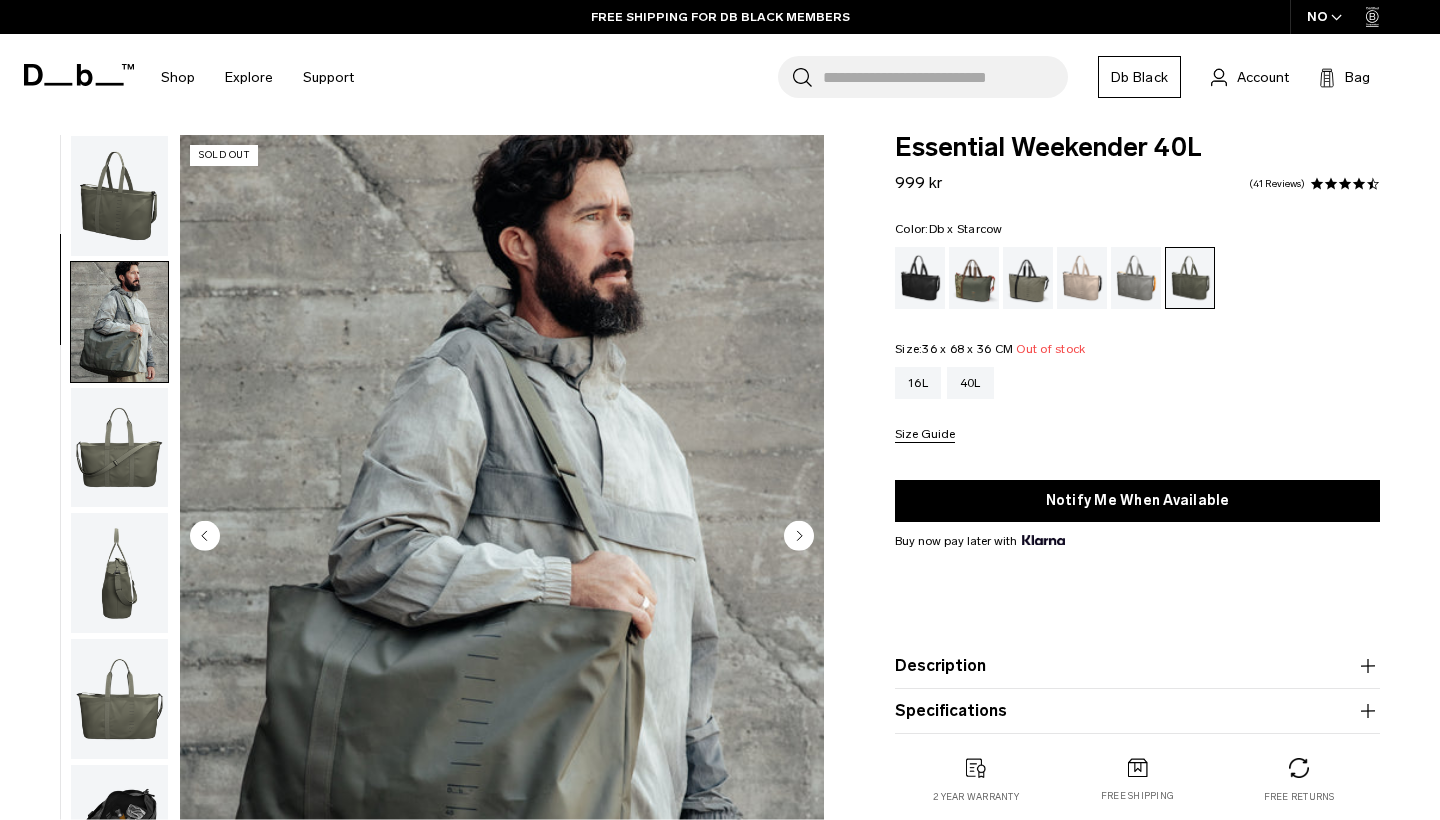 scroll, scrollTop: 131, scrollLeft: 0, axis: vertical 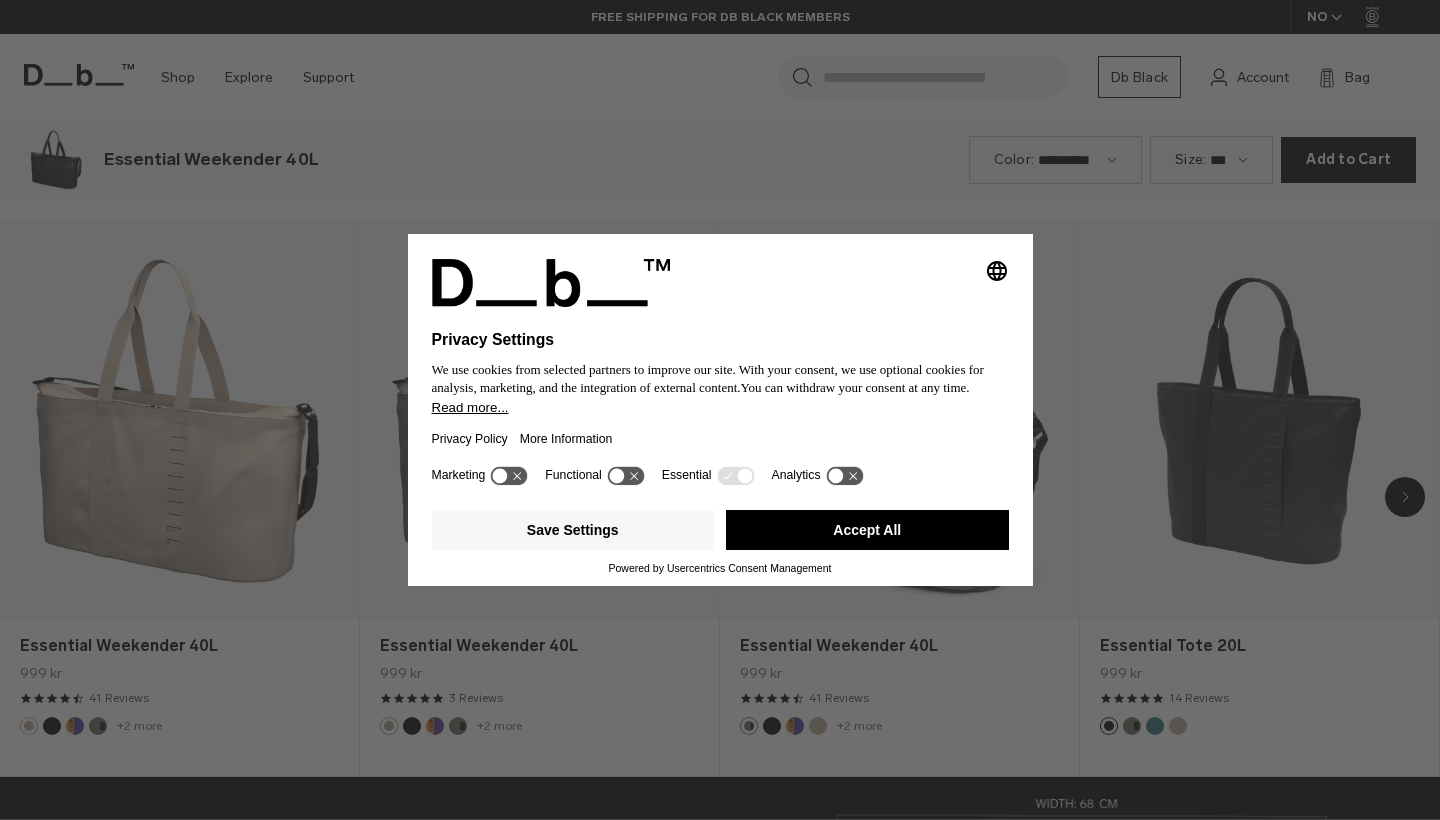 click on "Accept All" at bounding box center (867, 530) 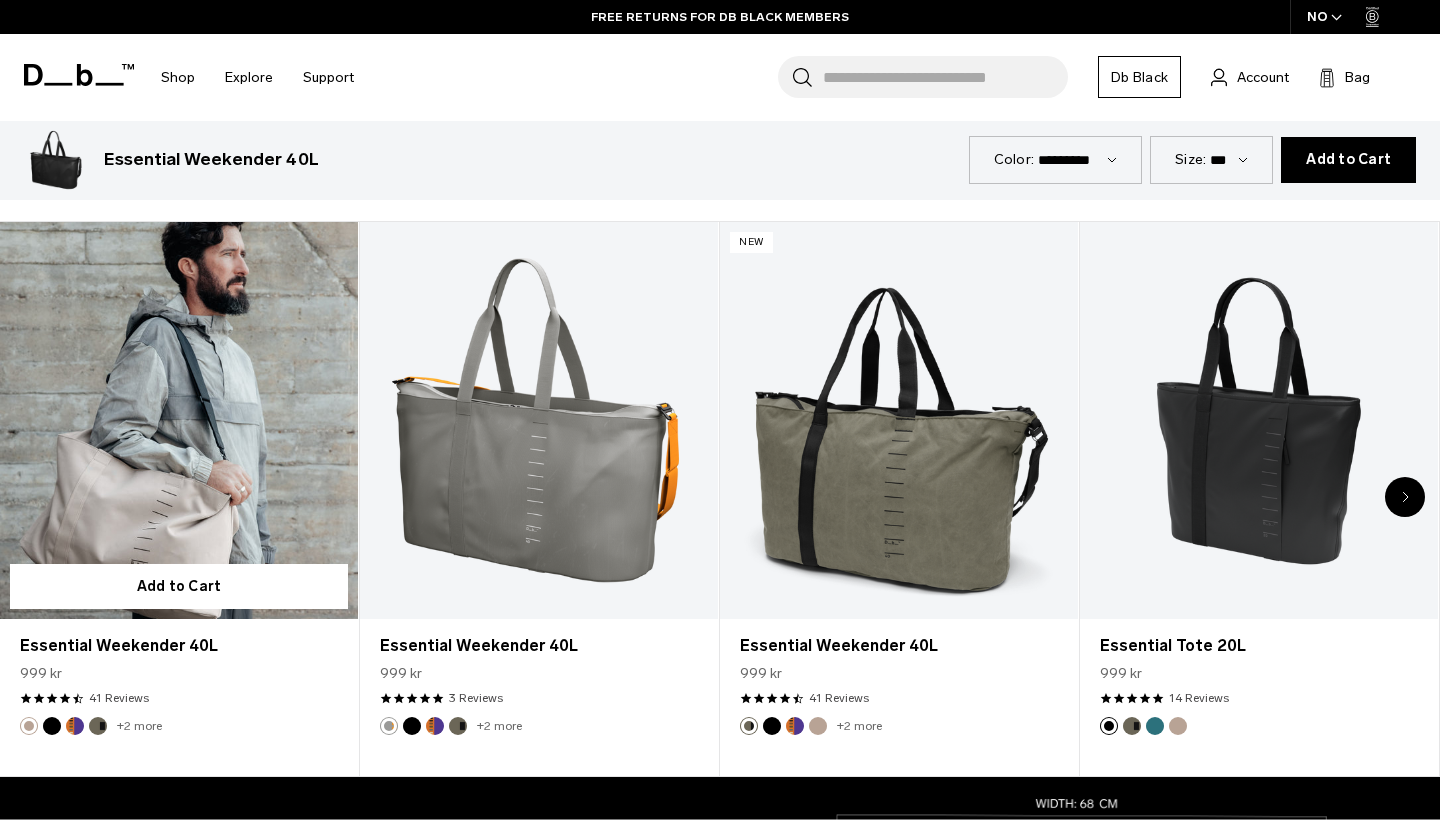 click at bounding box center (179, 421) 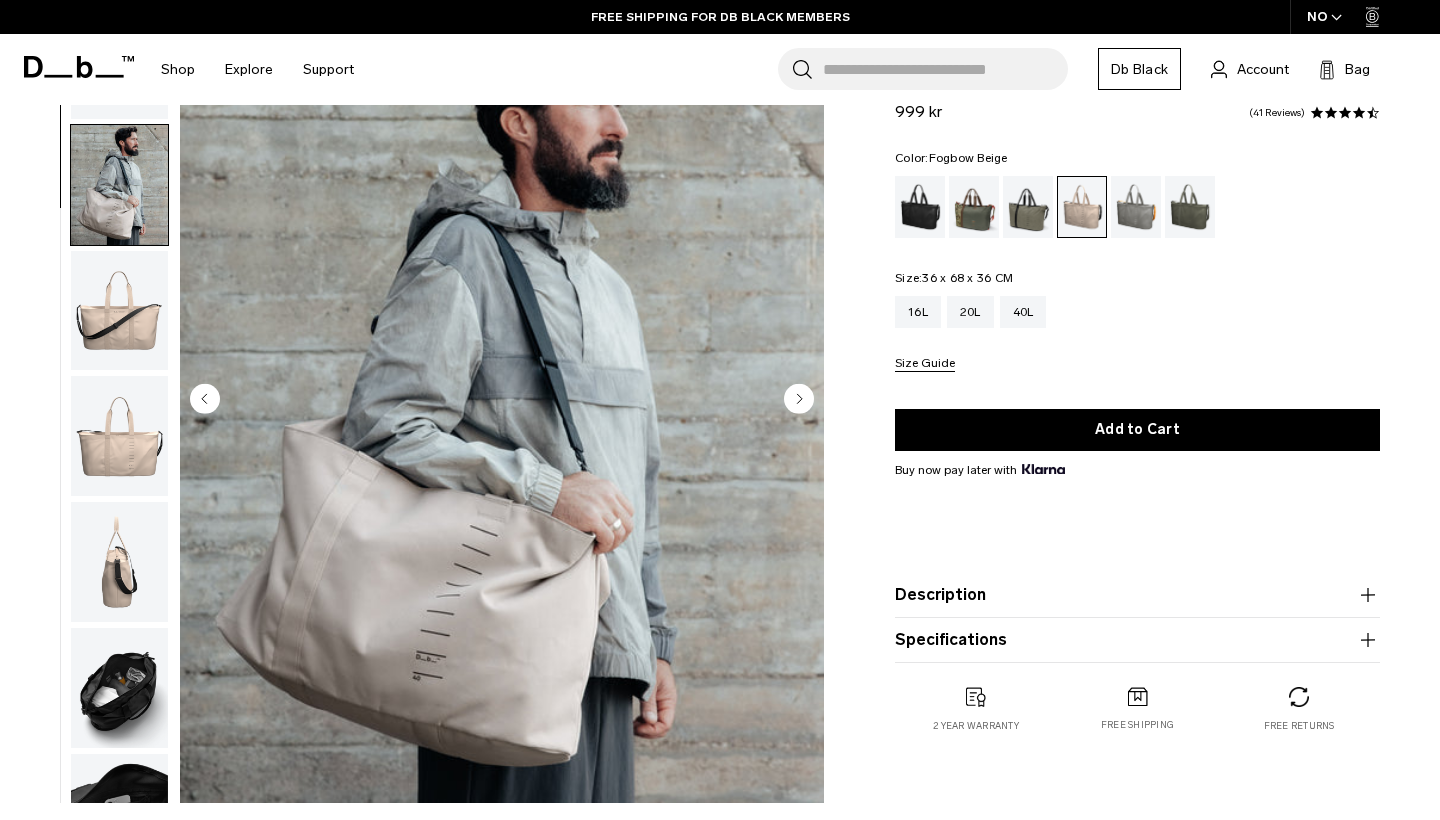 scroll, scrollTop: 137, scrollLeft: 0, axis: vertical 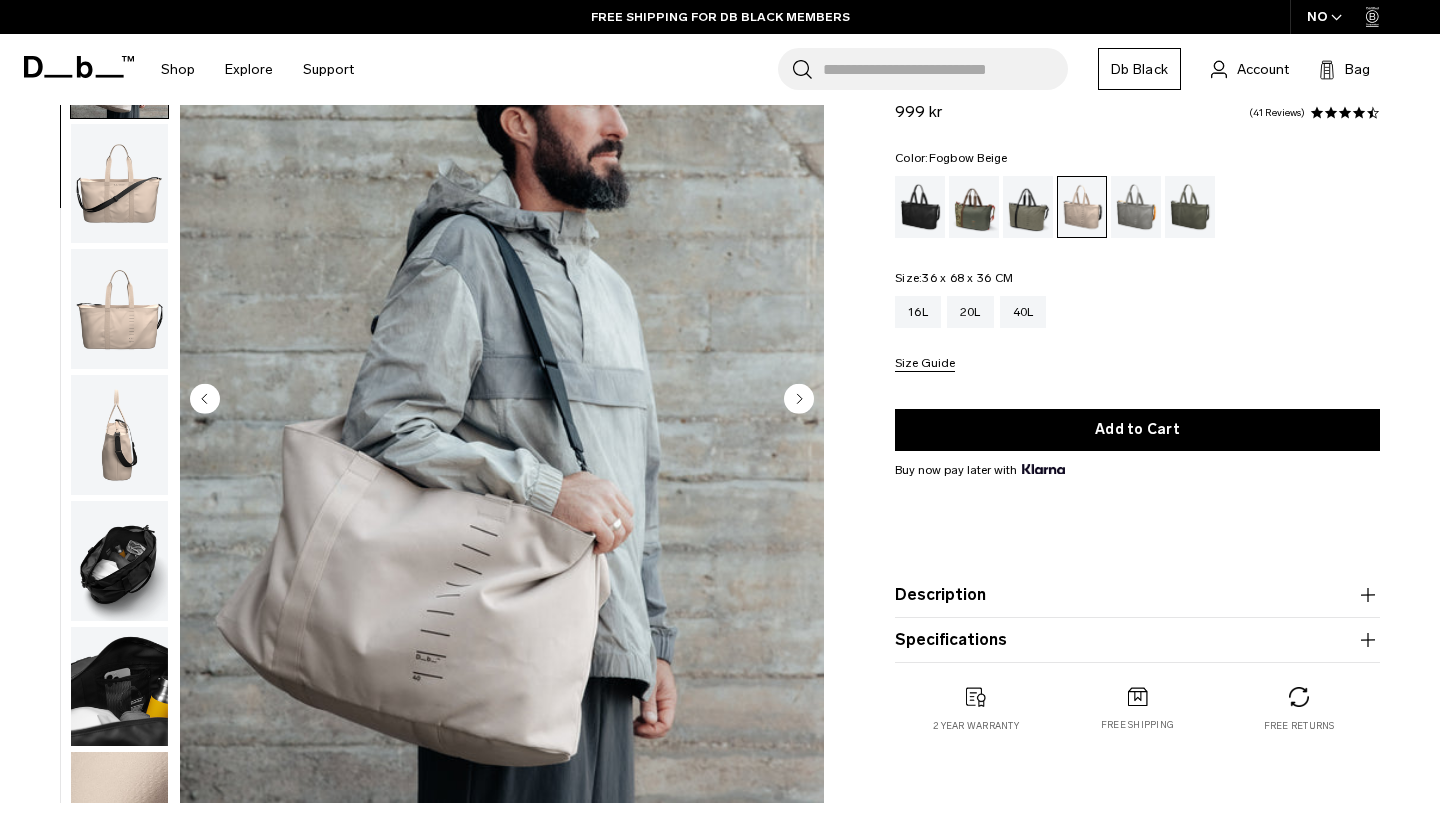 click at bounding box center (119, 435) 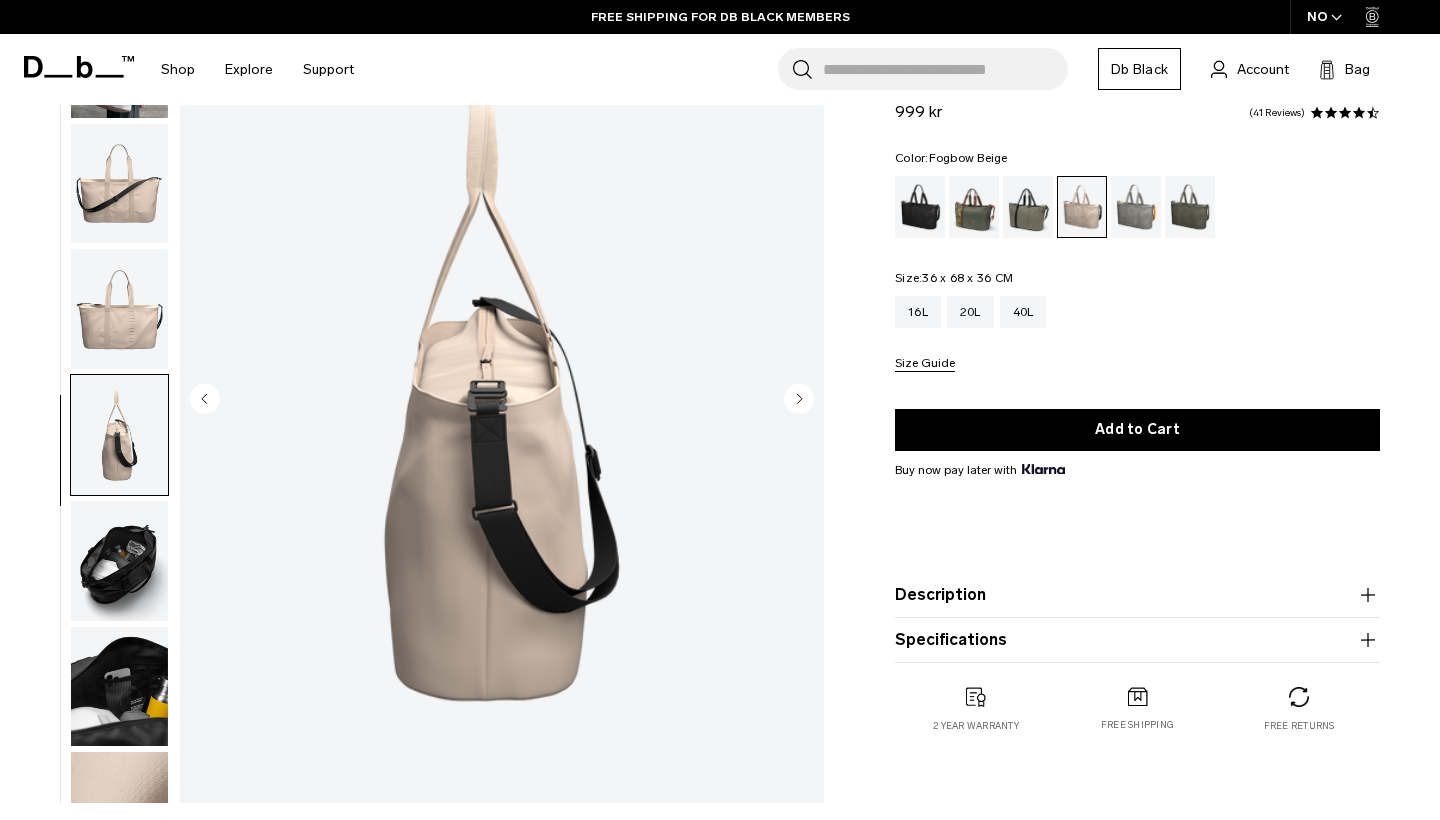 scroll, scrollTop: 0, scrollLeft: 0, axis: both 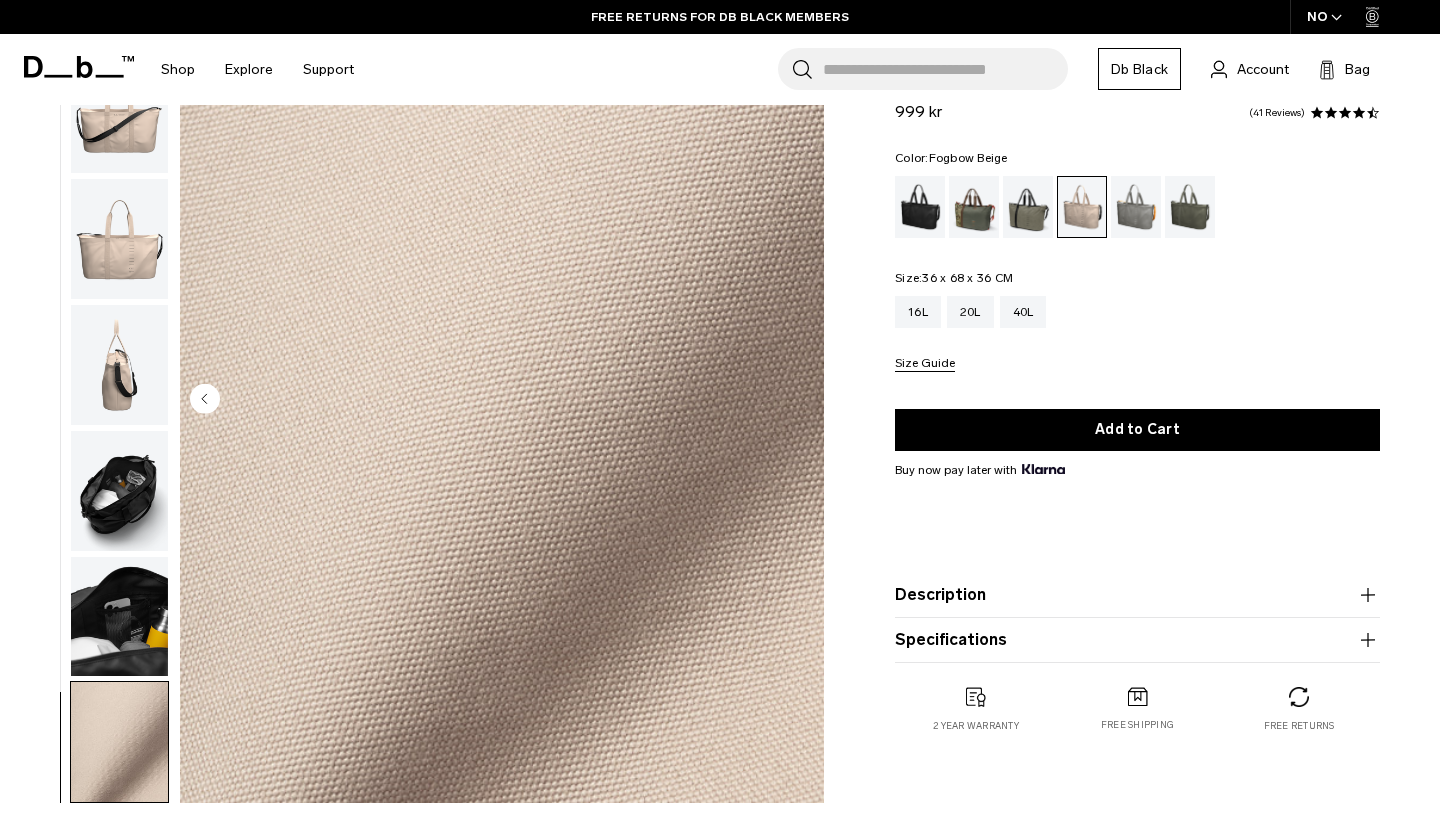 click at bounding box center [119, 491] 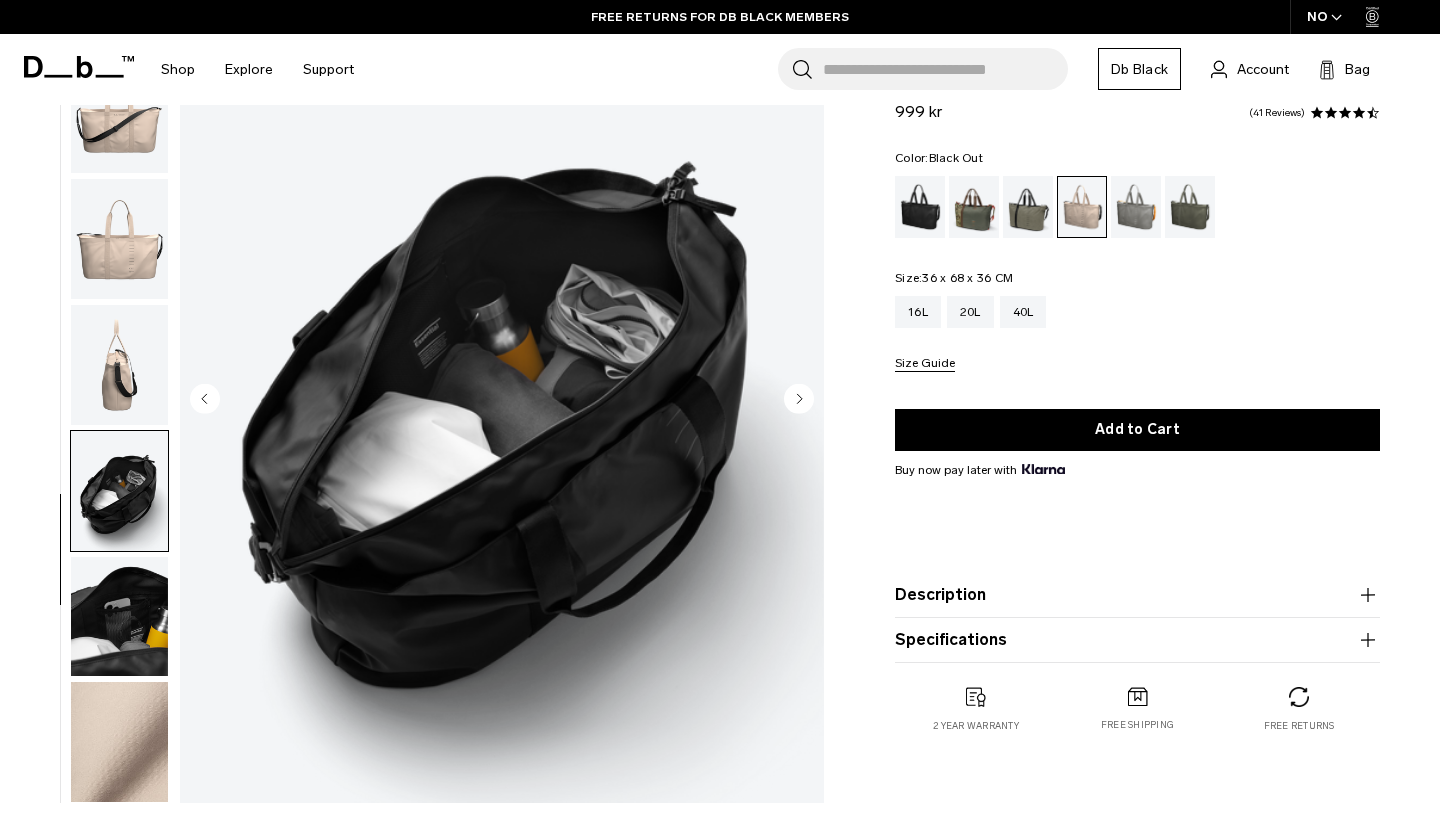 click at bounding box center (920, 207) 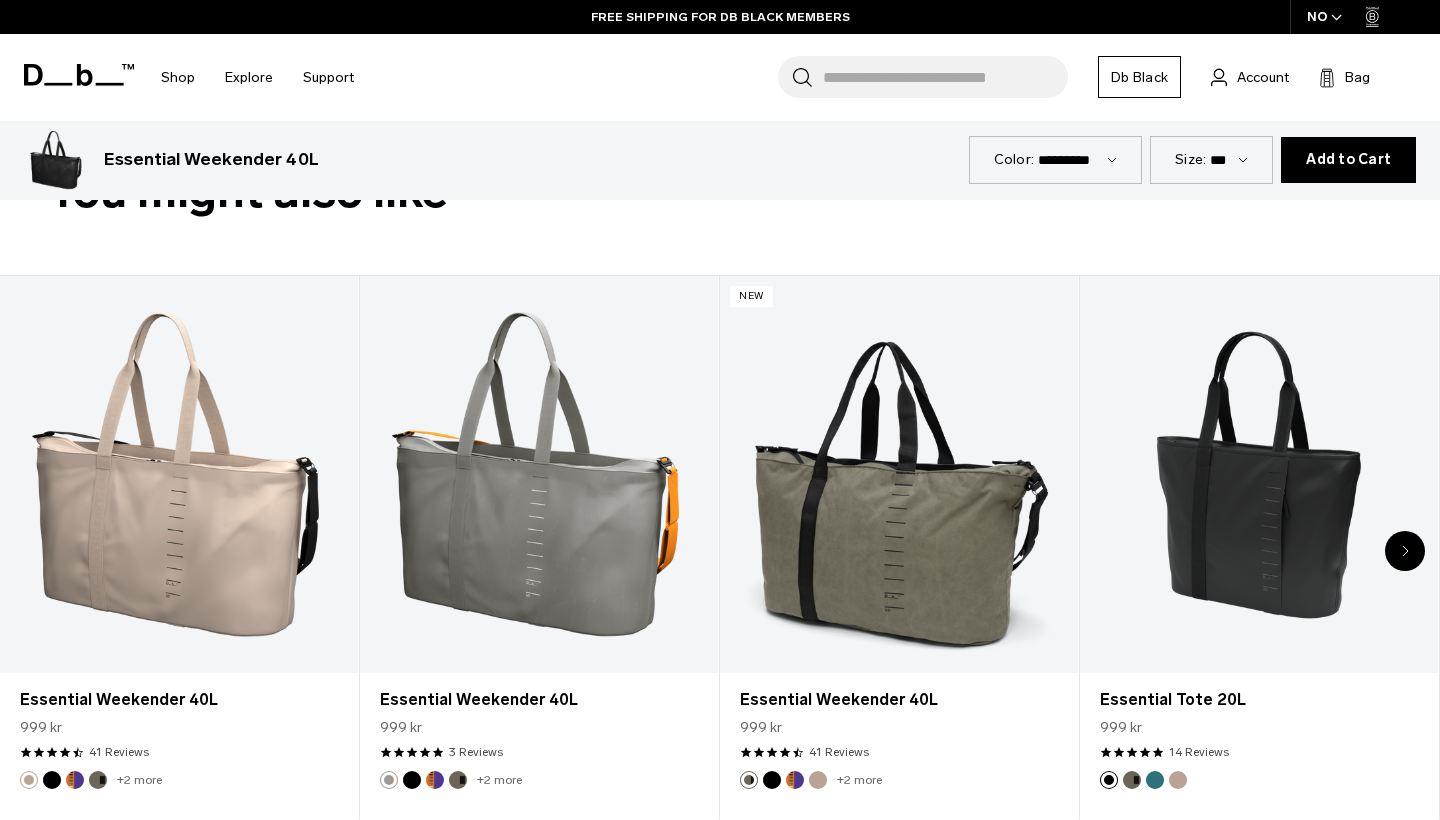 scroll, scrollTop: 842, scrollLeft: 0, axis: vertical 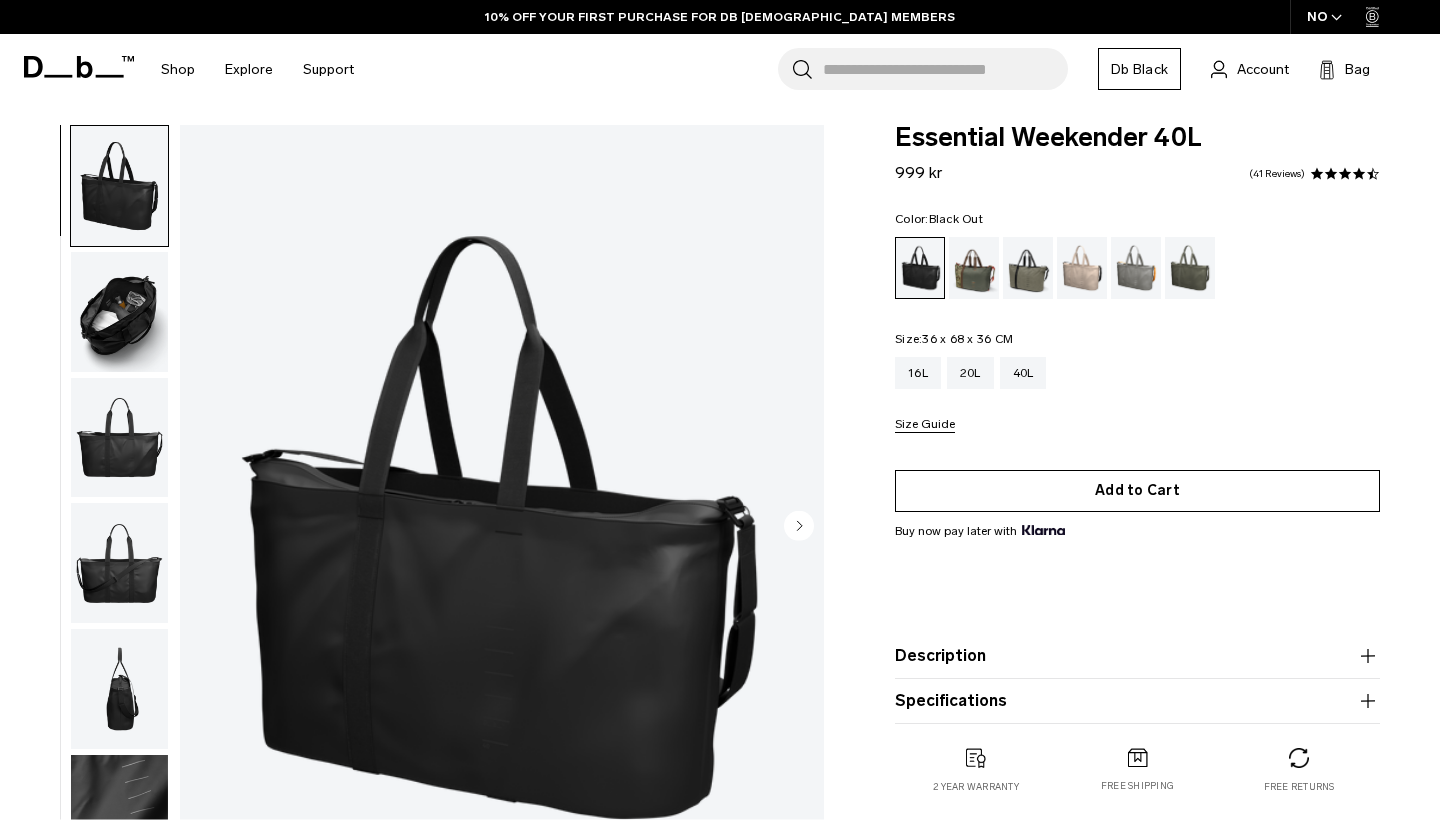 click on "Add to Cart" at bounding box center [1137, 491] 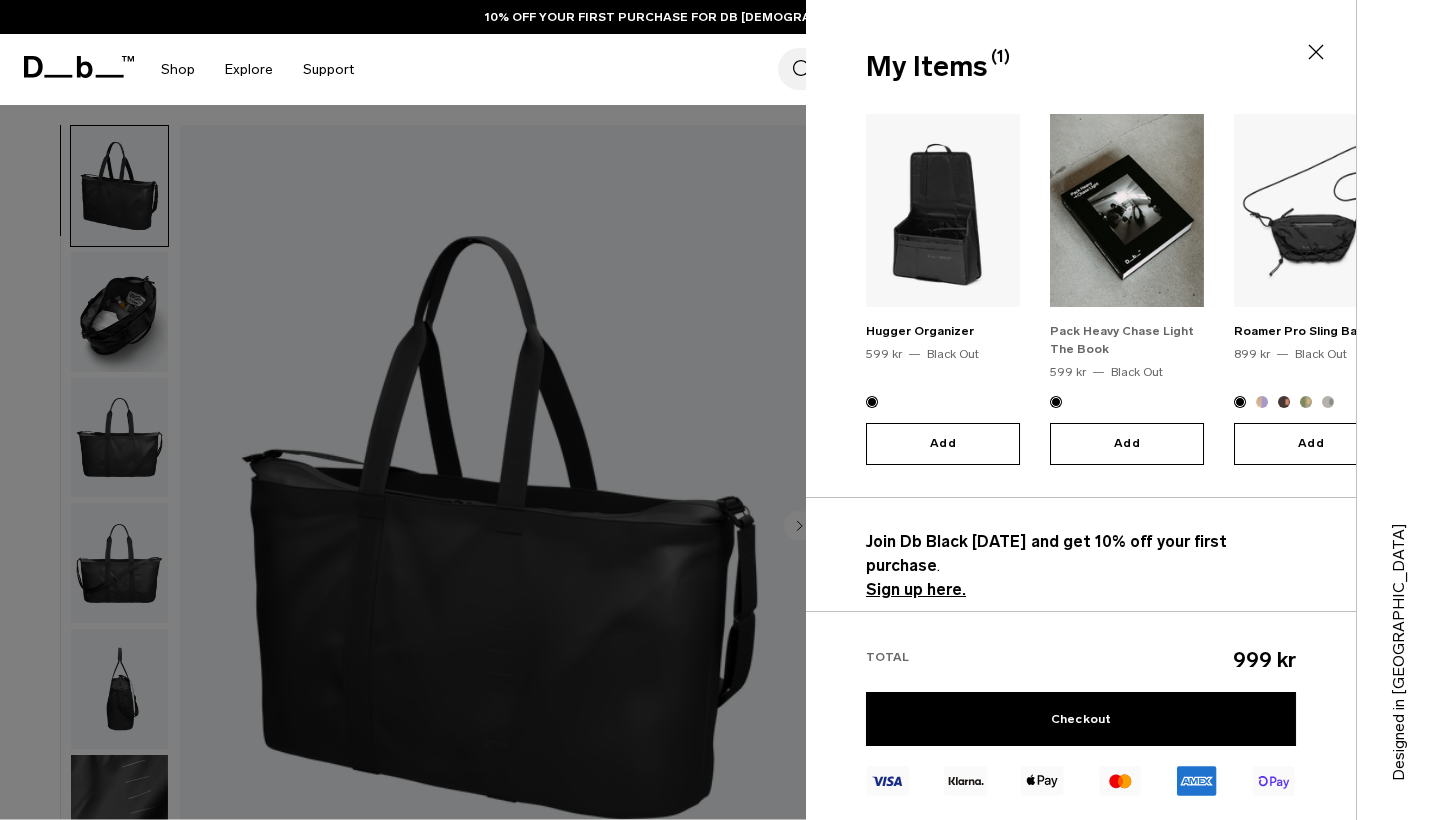 scroll, scrollTop: 227, scrollLeft: 0, axis: vertical 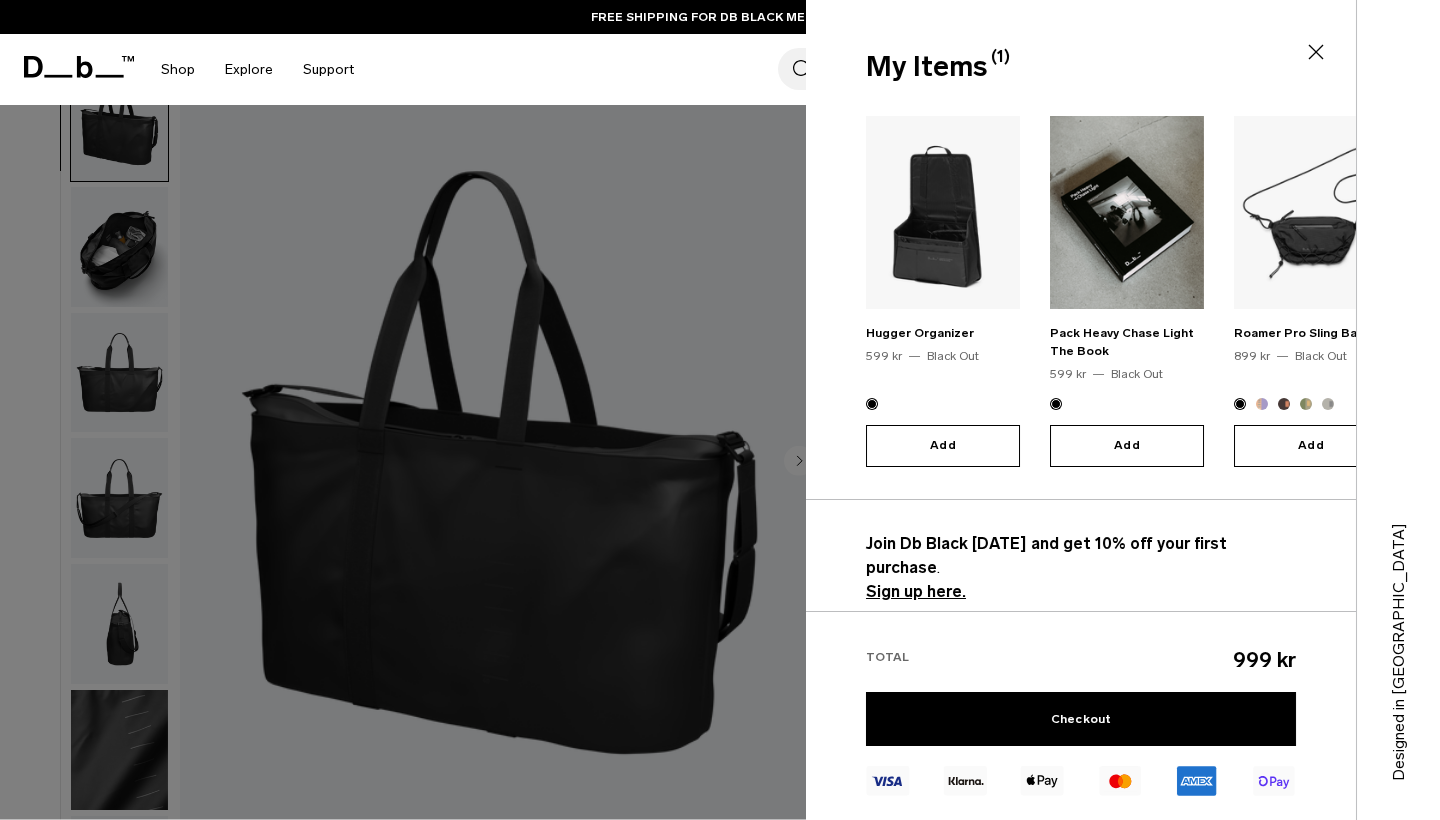 click at bounding box center (720, 410) 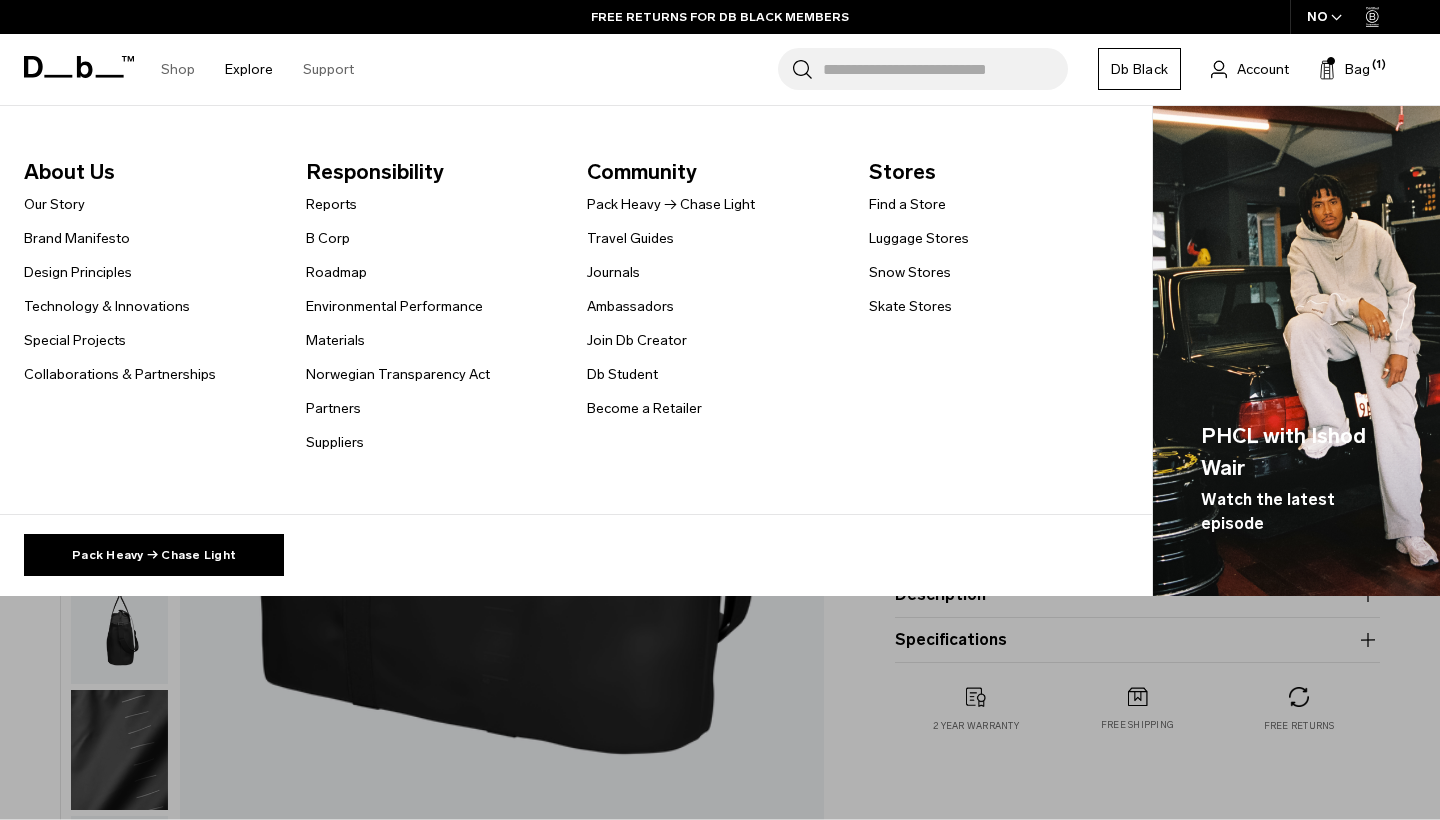 click on "Explore" at bounding box center (249, 69) 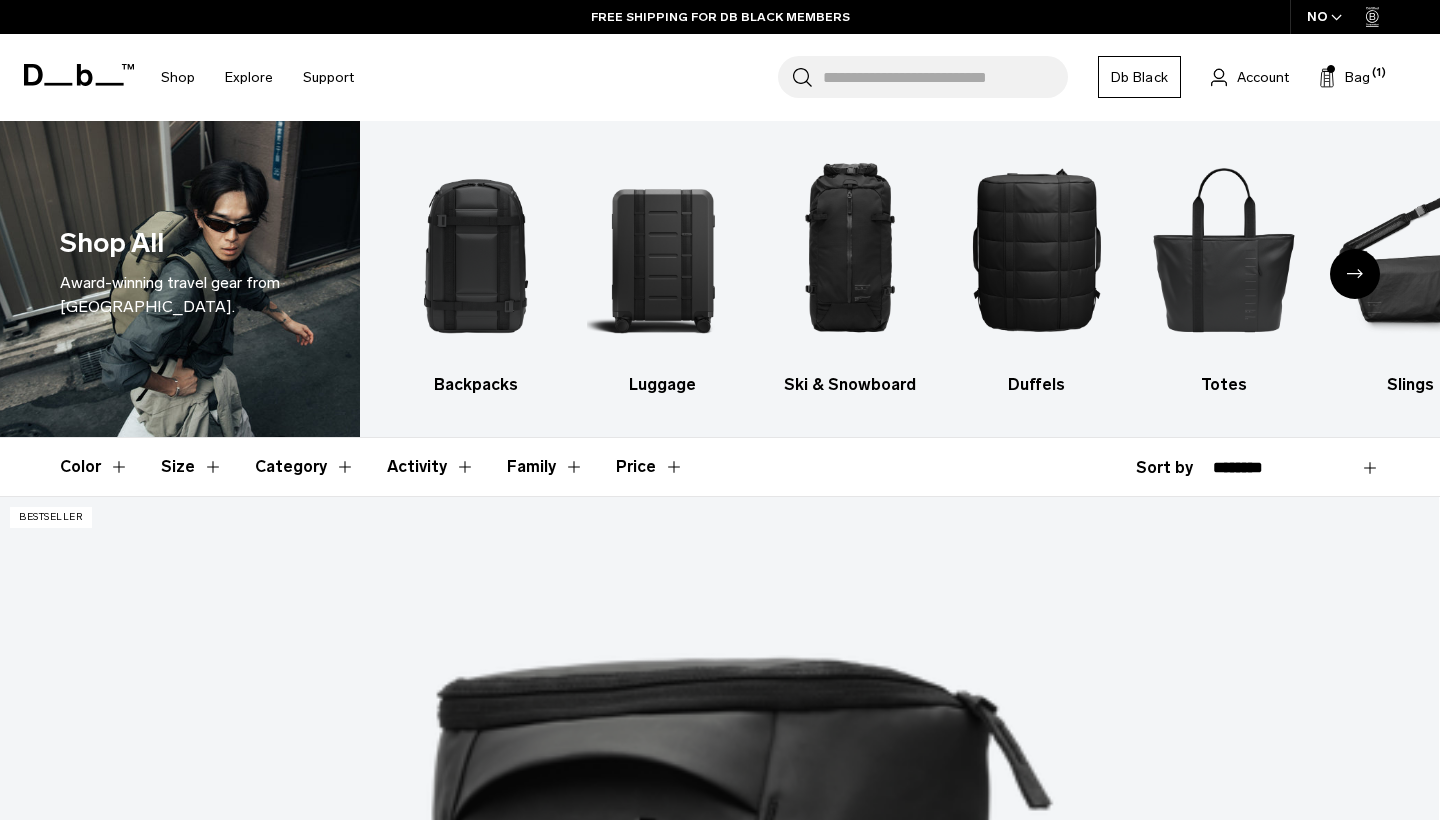 scroll, scrollTop: 5096, scrollLeft: 0, axis: vertical 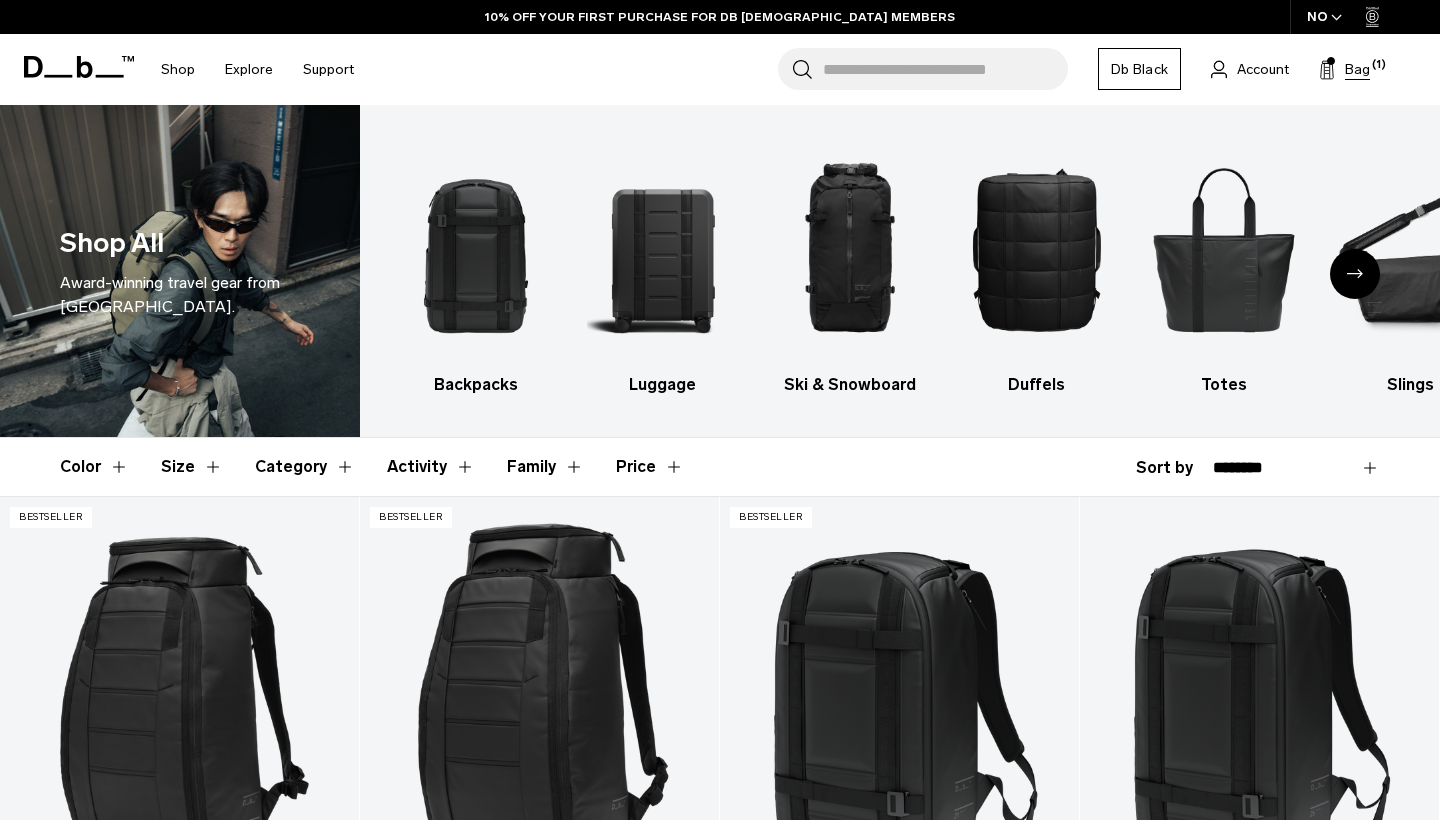 click on "Bag" at bounding box center [1357, 69] 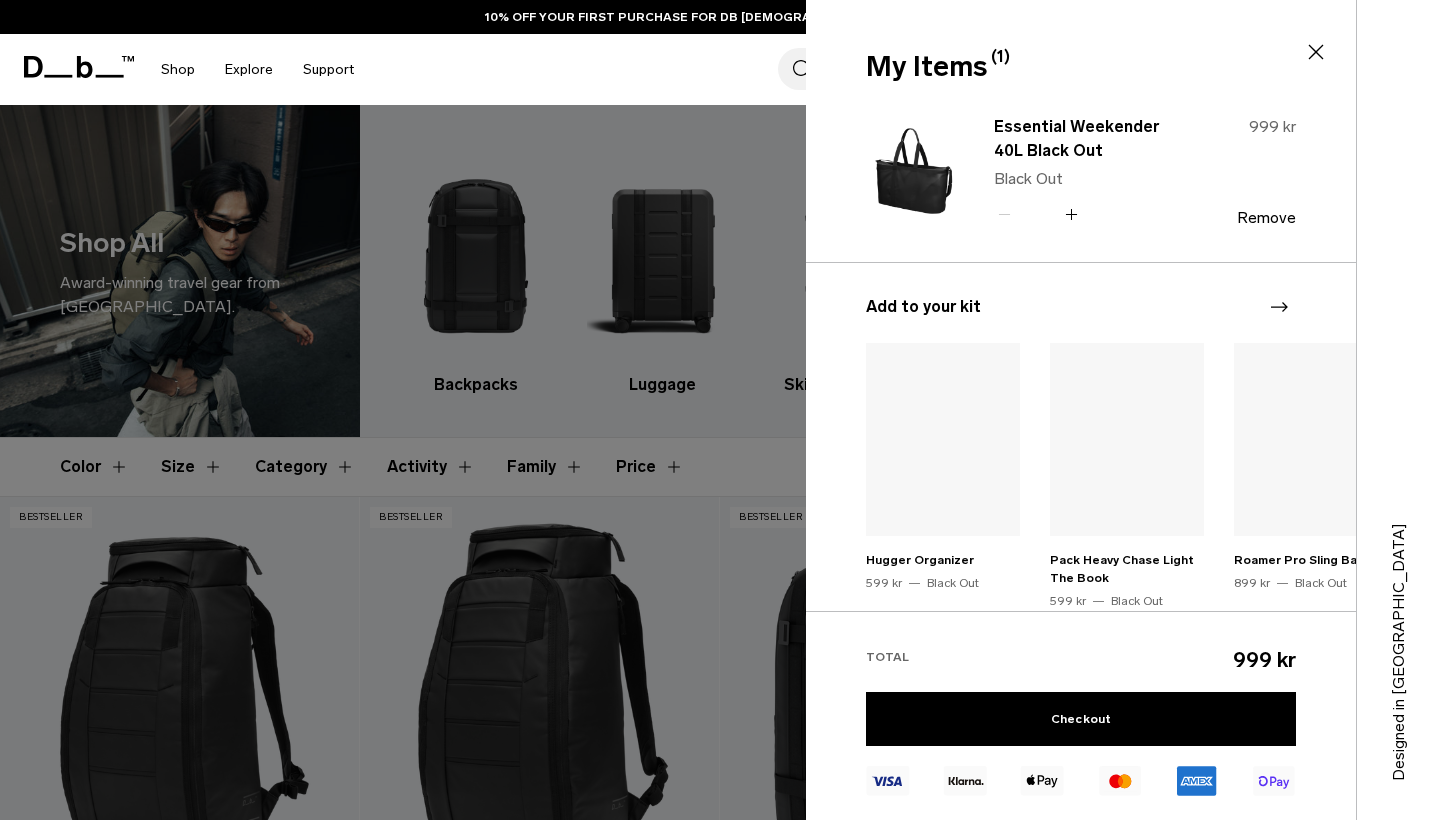 scroll, scrollTop: 0, scrollLeft: 0, axis: both 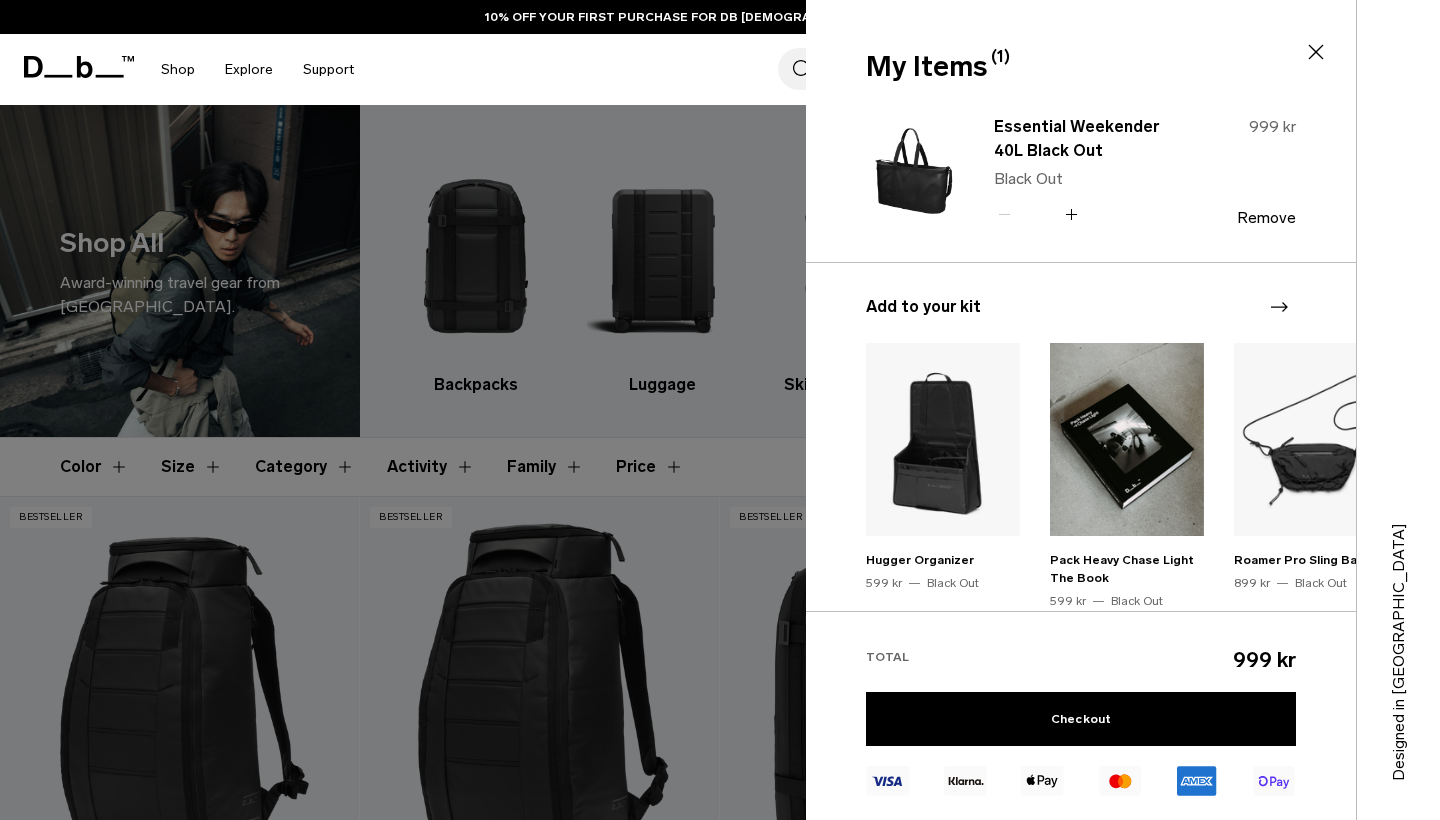 click at bounding box center [720, 410] 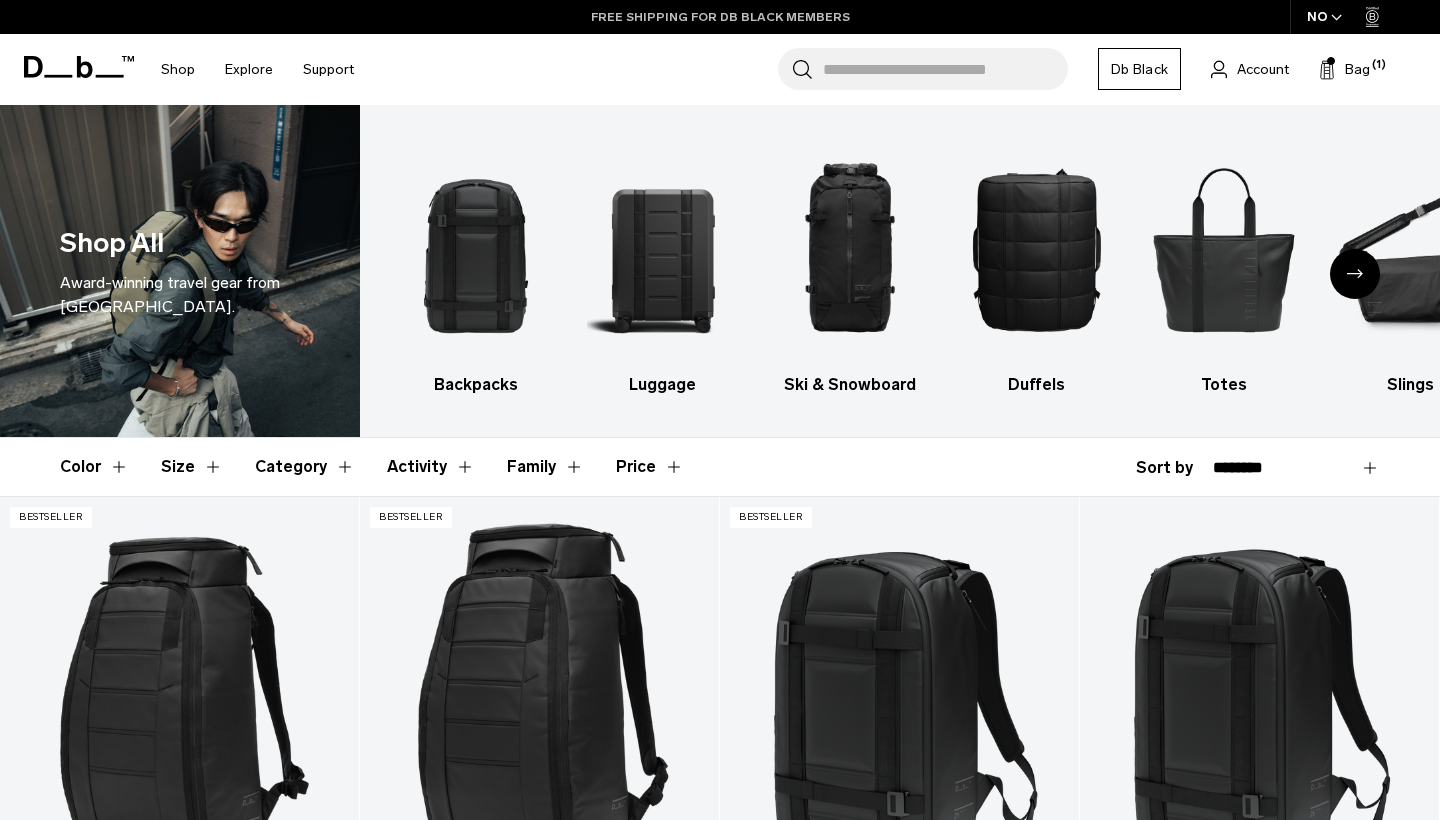 click on "FREE SHIPPING FOR DB BLACK MEMBERS" at bounding box center [720, 17] 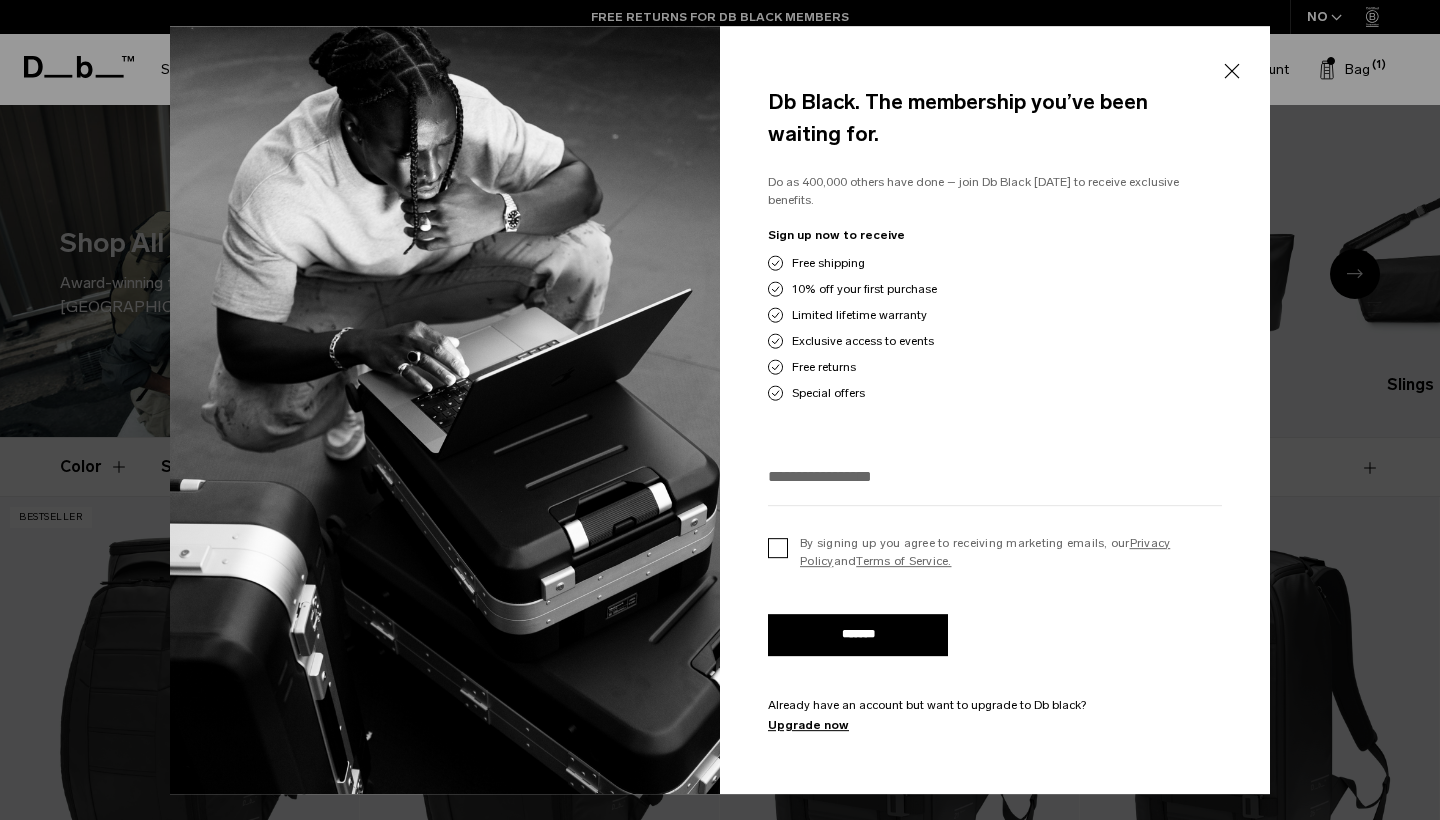 click on "By signing up you agree to receiving marketing emails, our  Privacy Policy  and  Terms of Service." at bounding box center [995, 552] 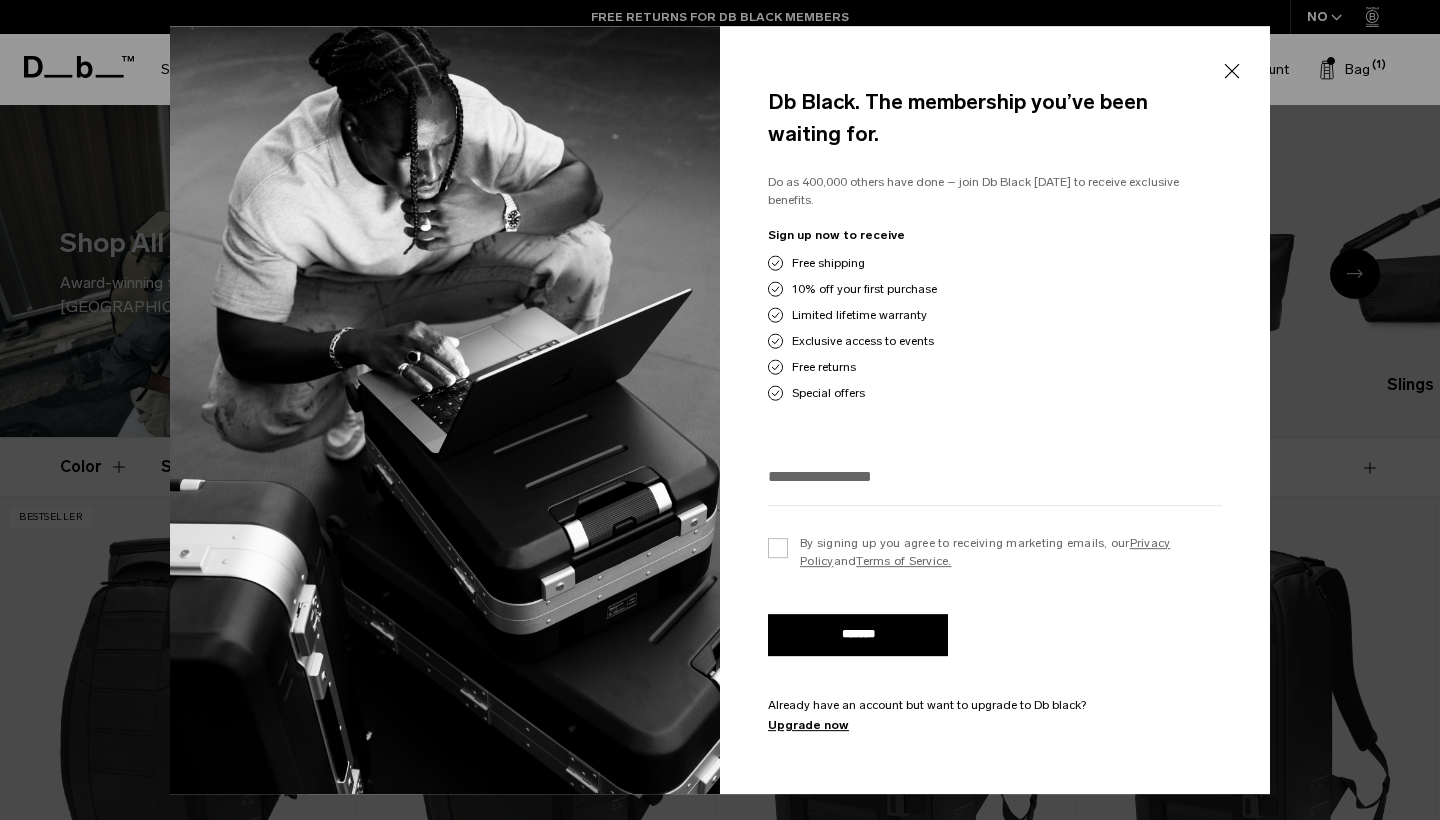 click on "*******" at bounding box center [858, 635] 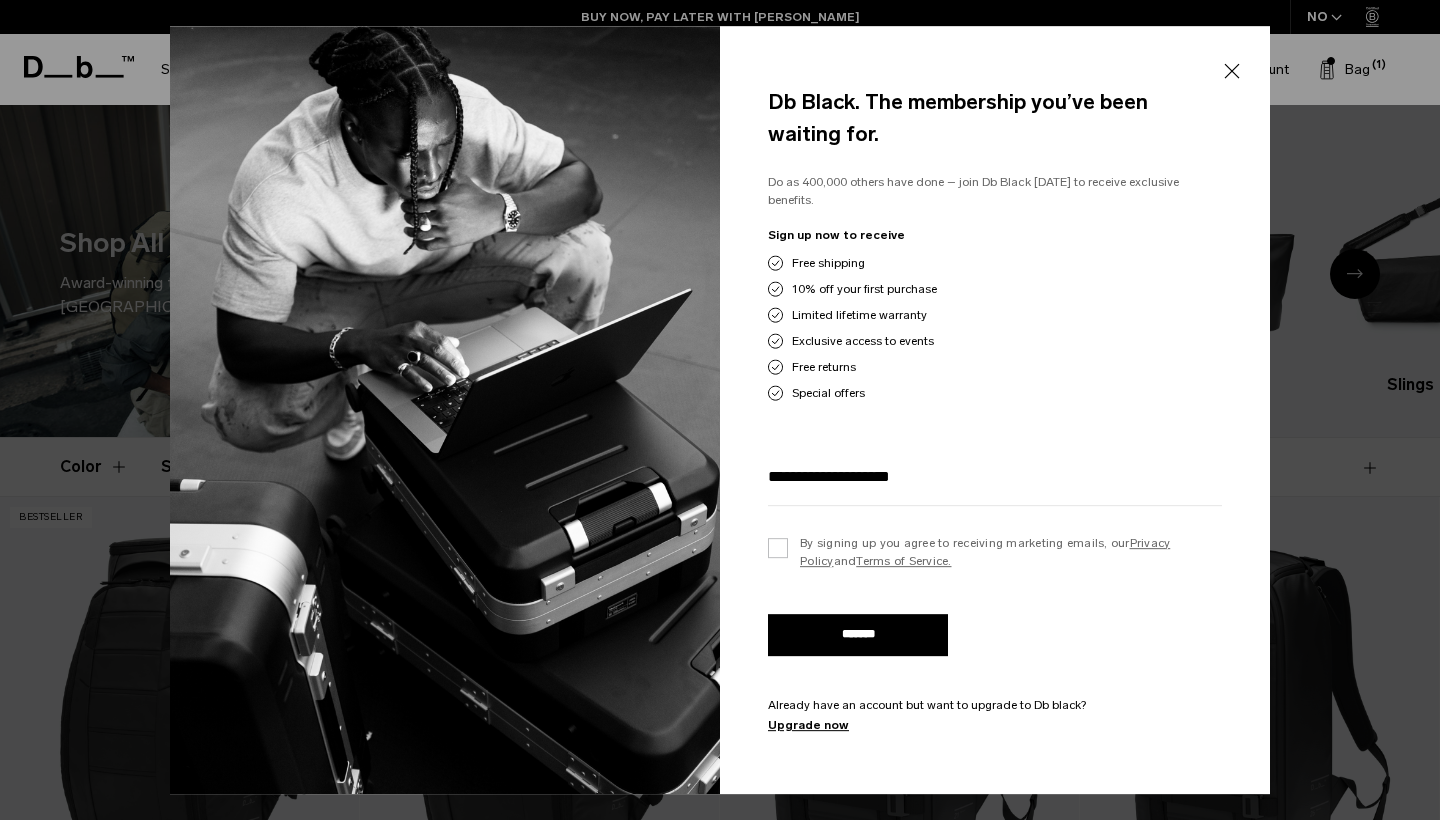 type on "**********" 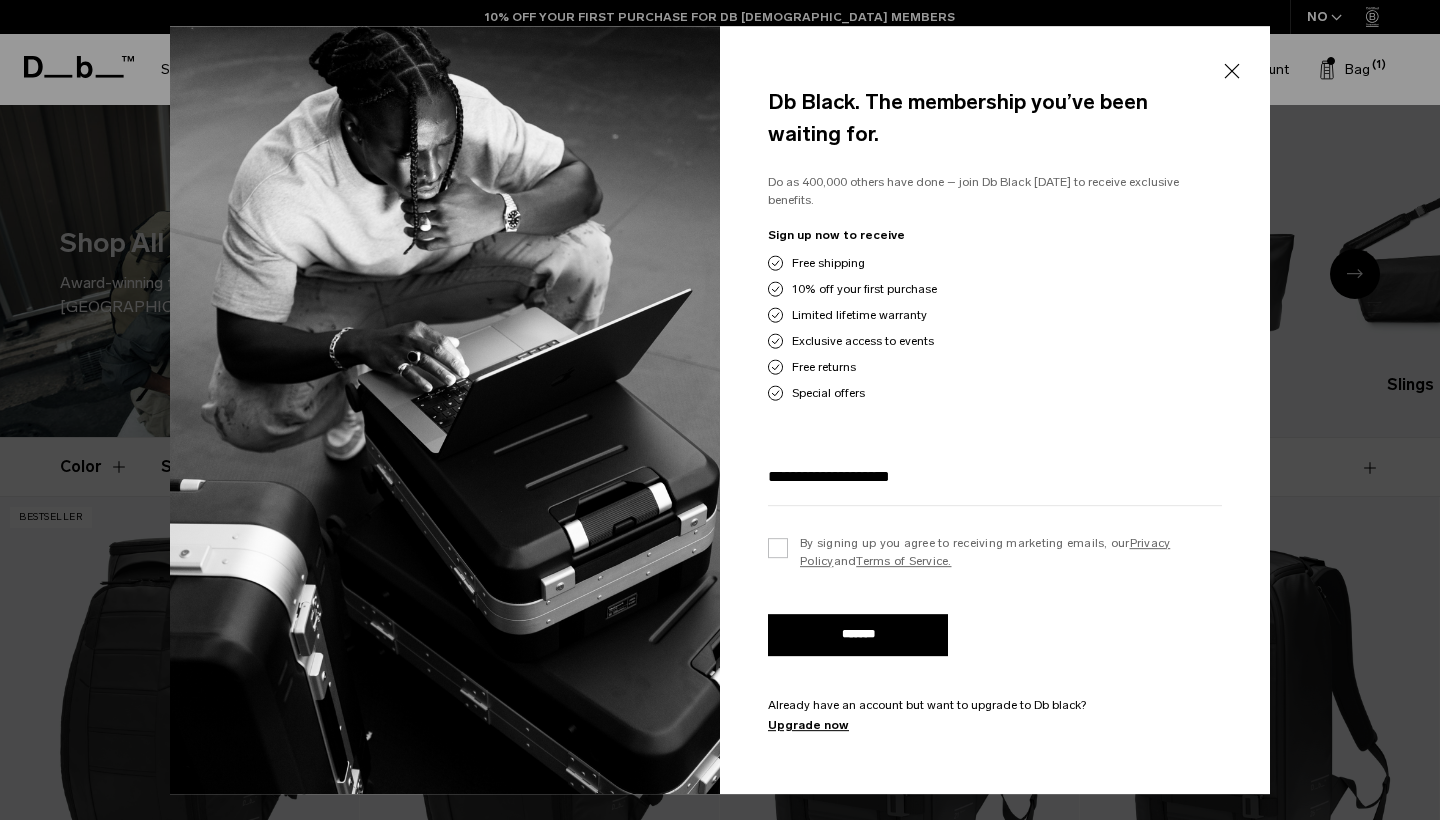 click on "*******" at bounding box center [858, 635] 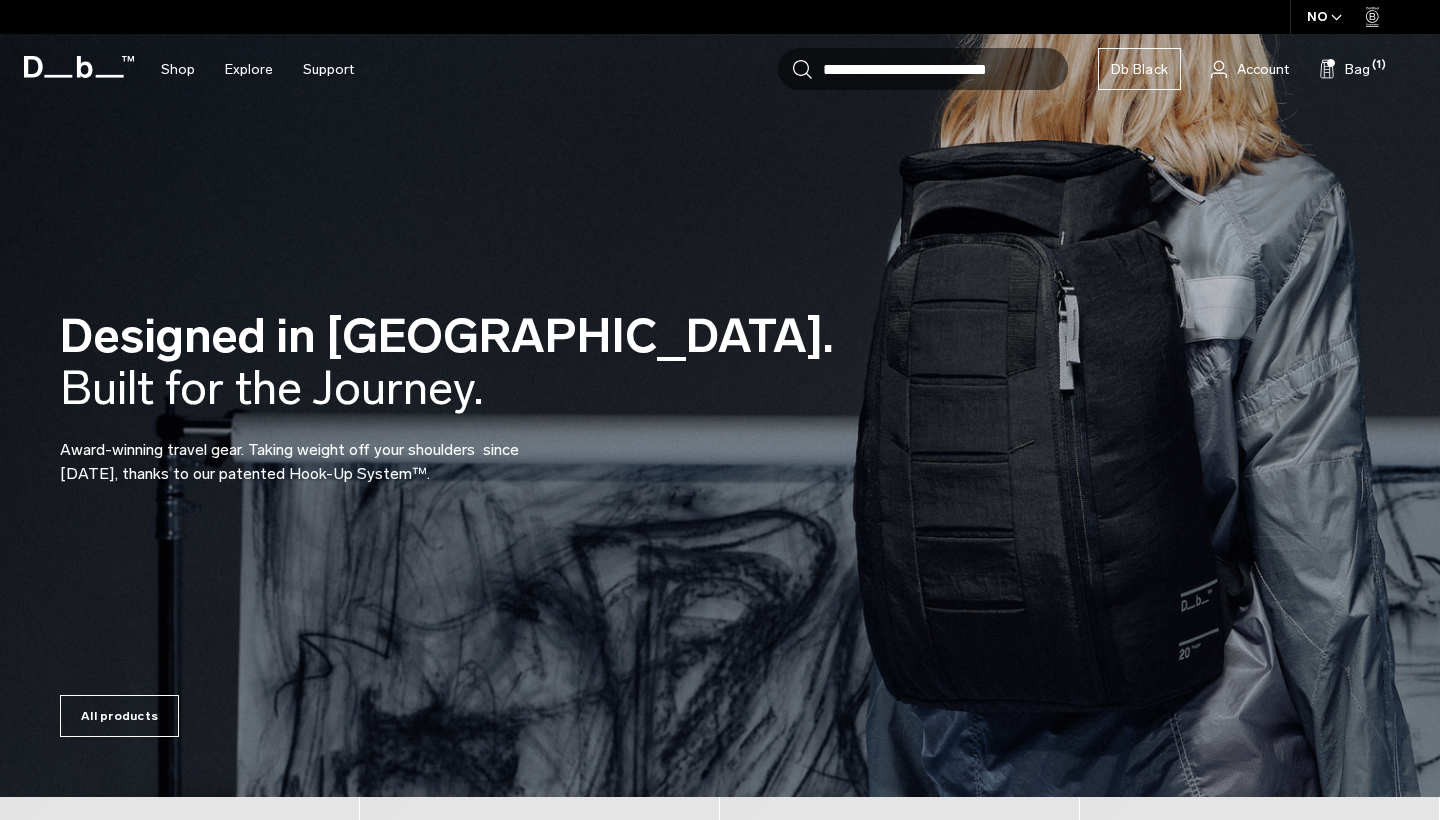 scroll, scrollTop: 0, scrollLeft: 0, axis: both 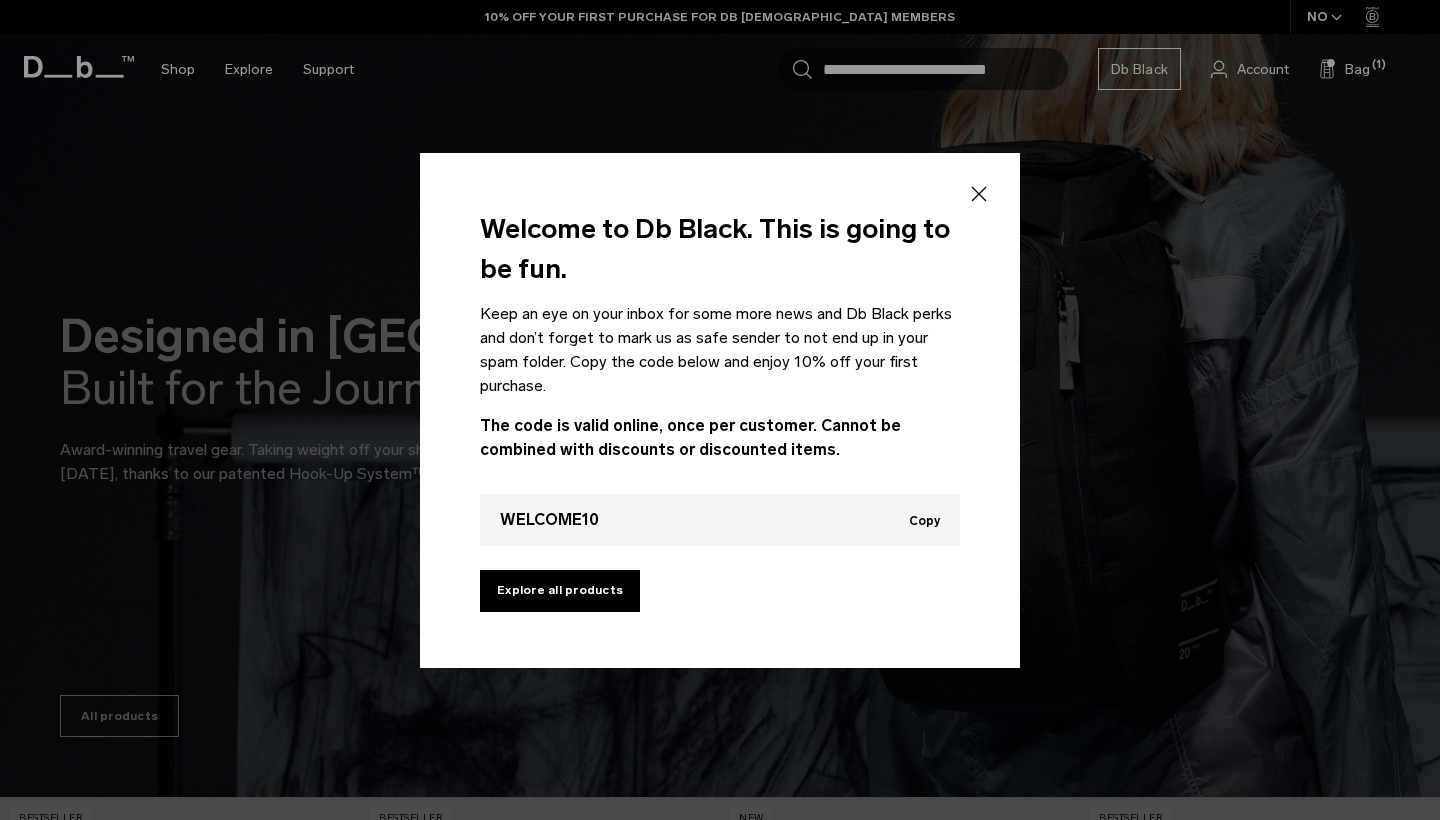 click on "Copy" at bounding box center (924, 521) 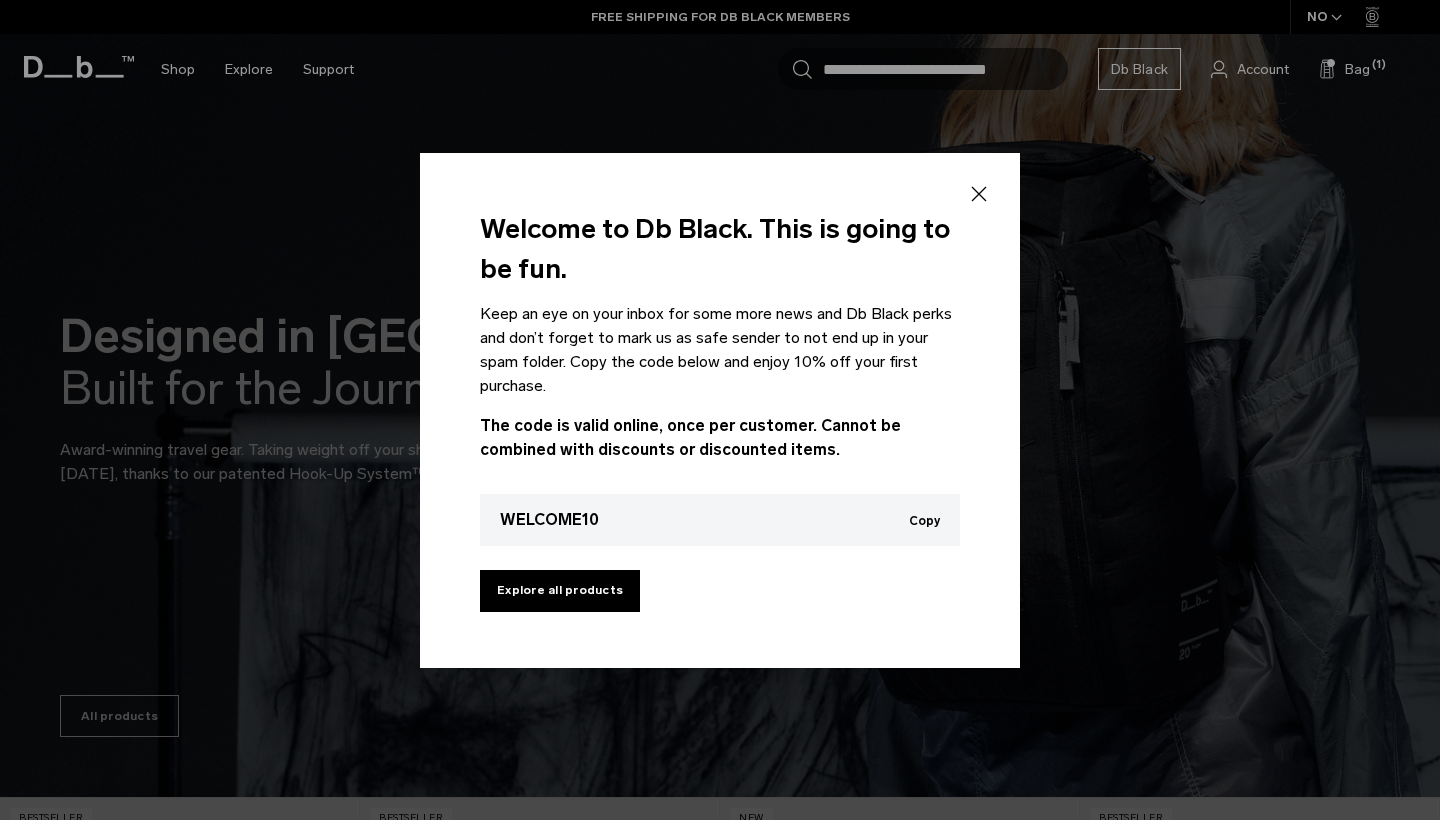 click 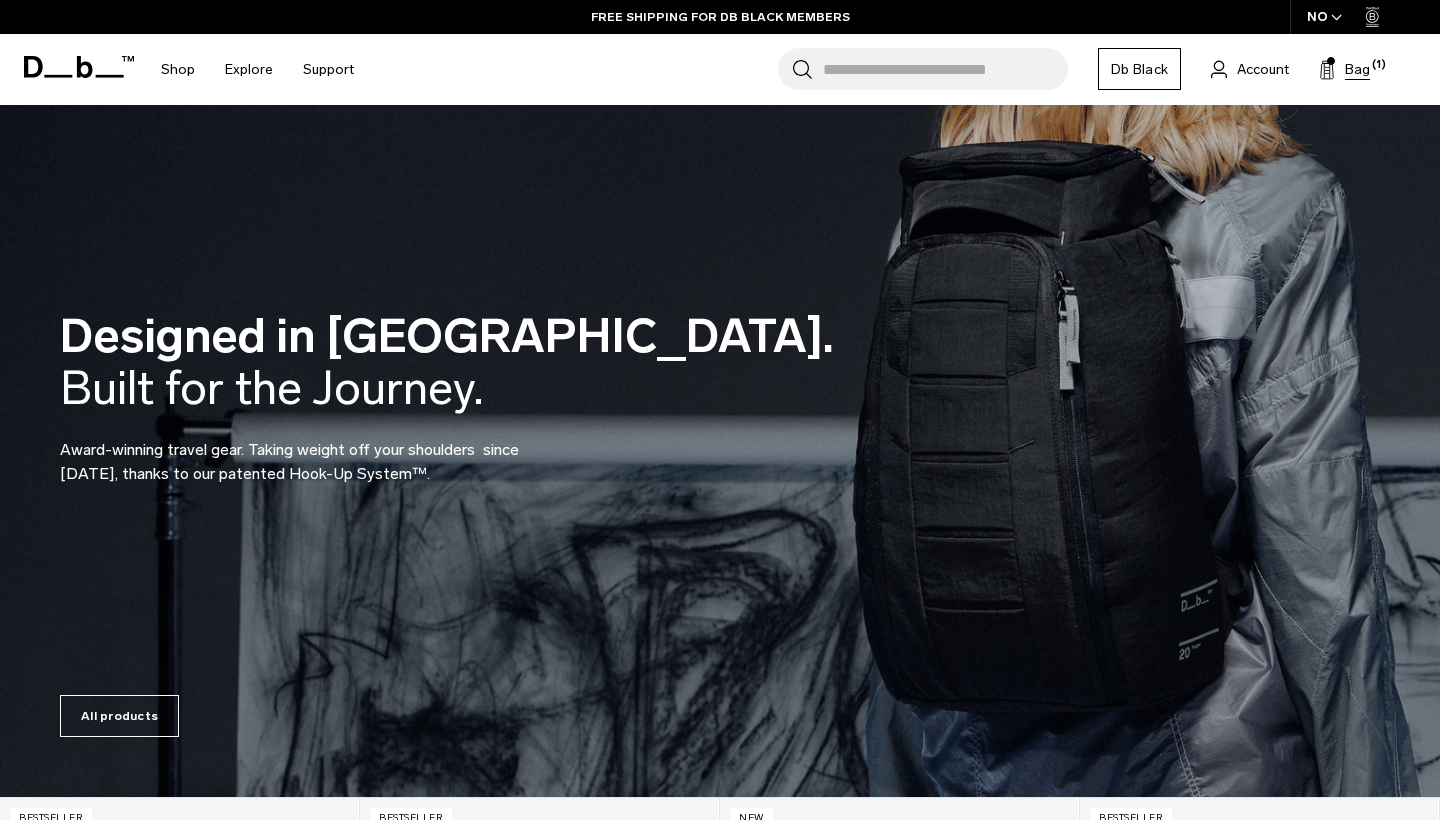 click on "Bag" at bounding box center (1357, 69) 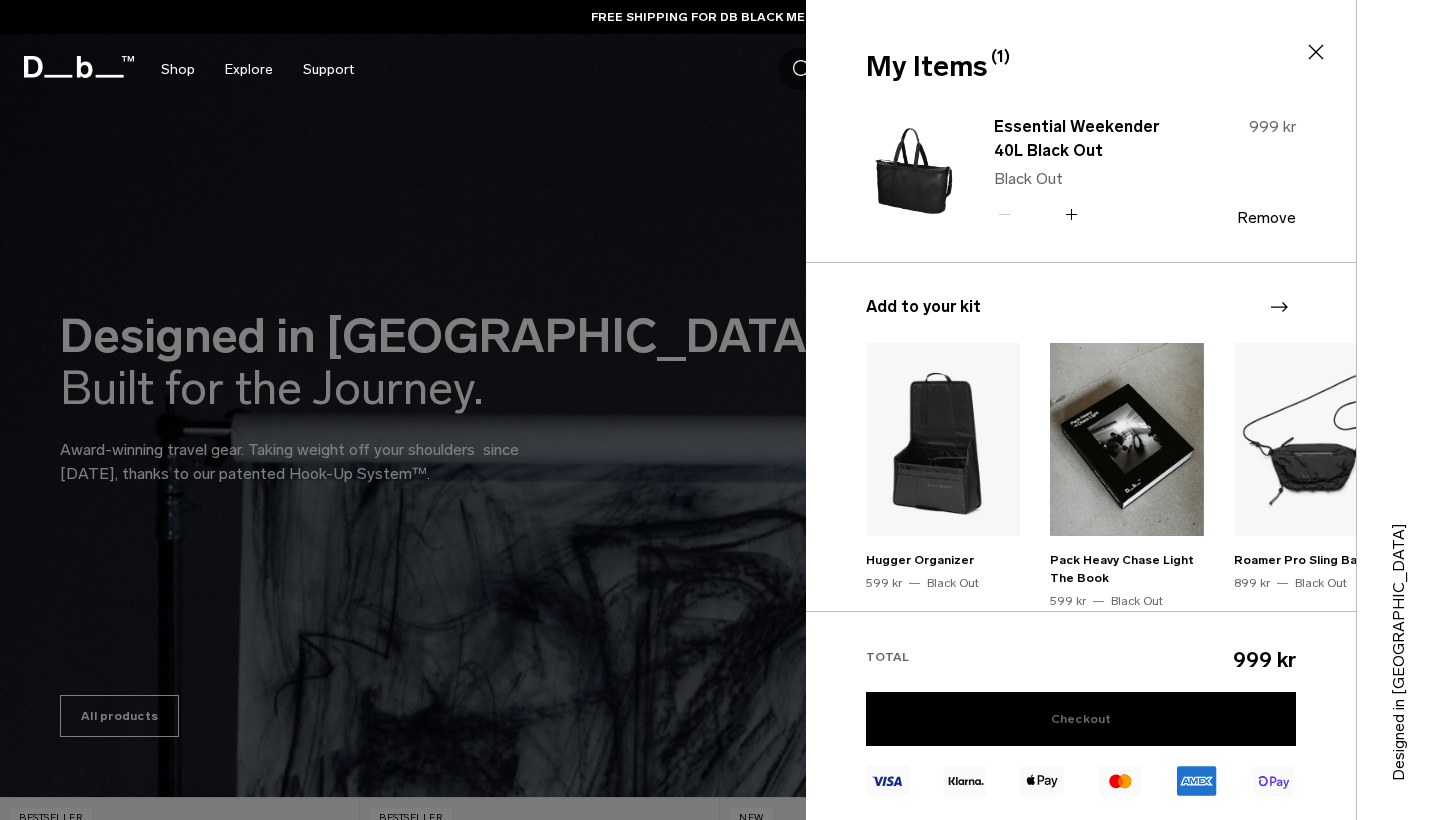 click on "Checkout" at bounding box center [1081, 719] 